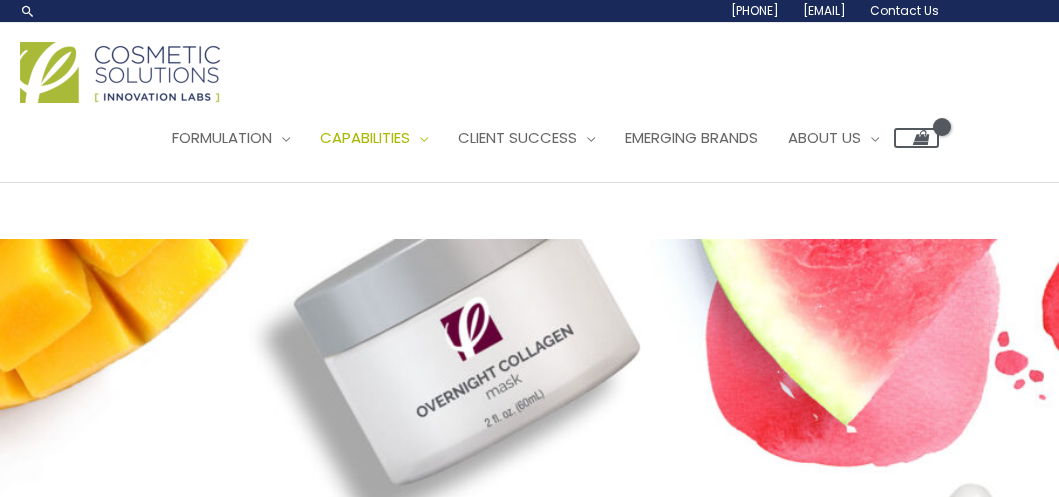 scroll, scrollTop: 0, scrollLeft: 0, axis: both 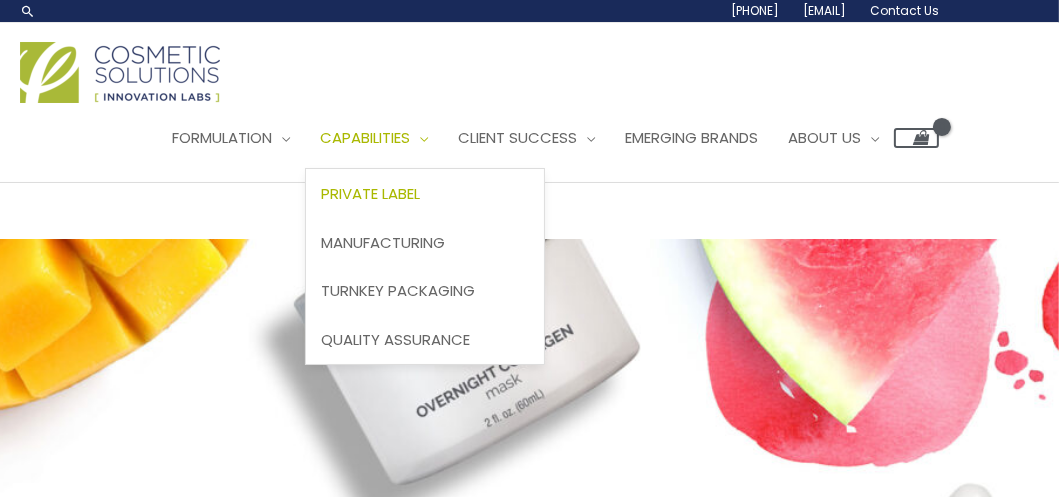click on "Private Label" at bounding box center [370, 193] 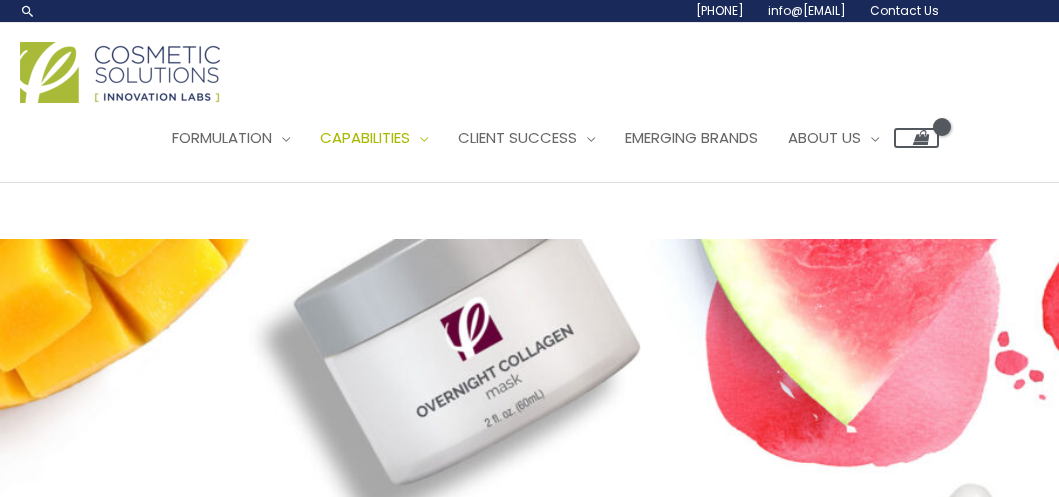 scroll, scrollTop: 0, scrollLeft: 0, axis: both 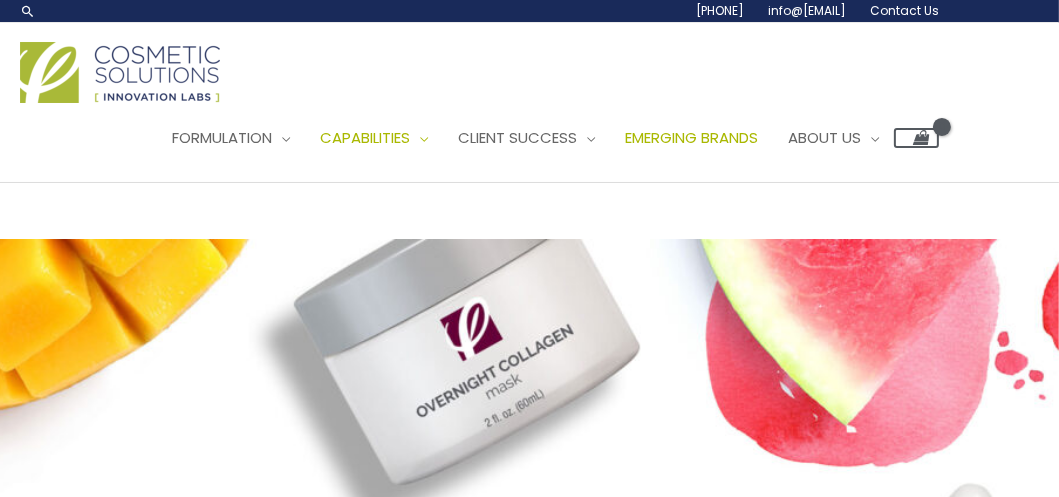 click on "Emerging Brands" at bounding box center [691, 137] 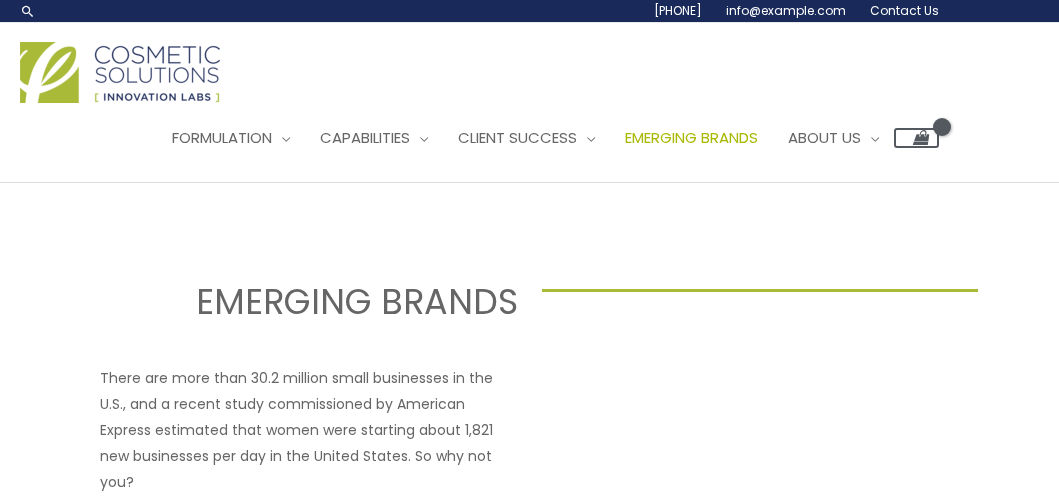 scroll, scrollTop: 0, scrollLeft: 0, axis: both 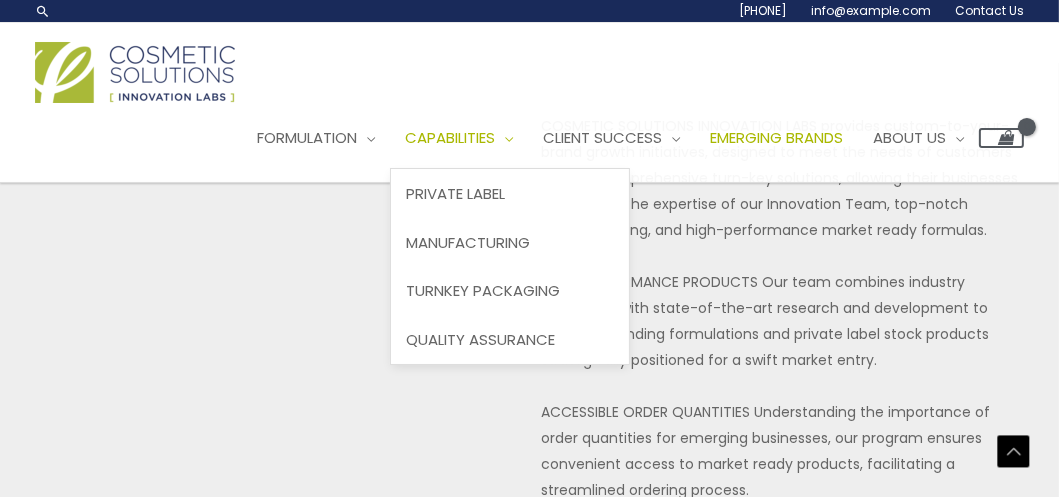 click on "Capabilities" at bounding box center [450, 137] 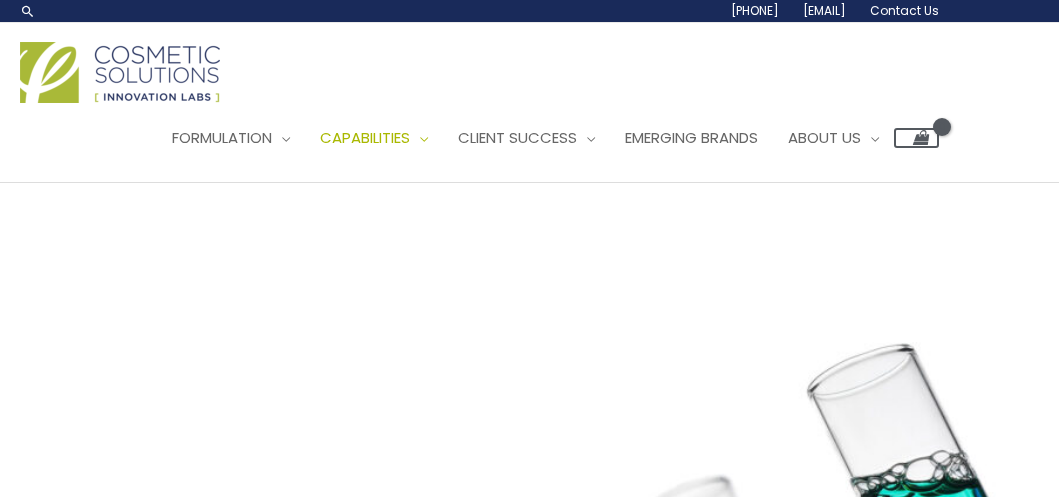 scroll, scrollTop: 0, scrollLeft: 0, axis: both 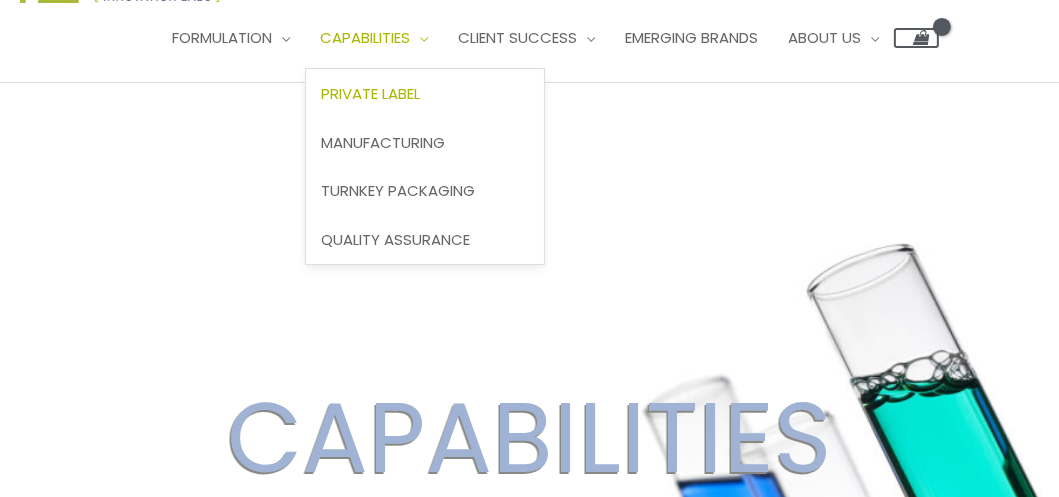 click on "Private Label" at bounding box center [370, 93] 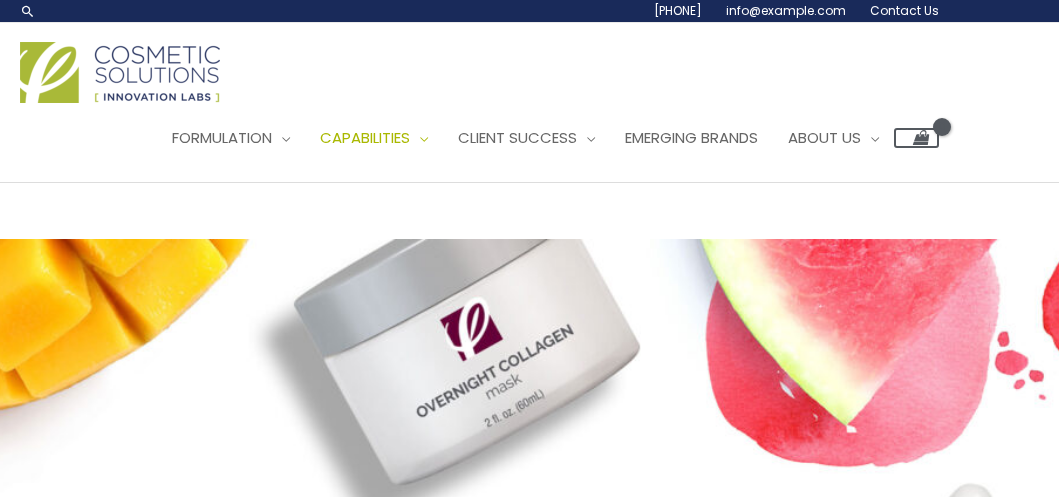 scroll, scrollTop: 0, scrollLeft: 0, axis: both 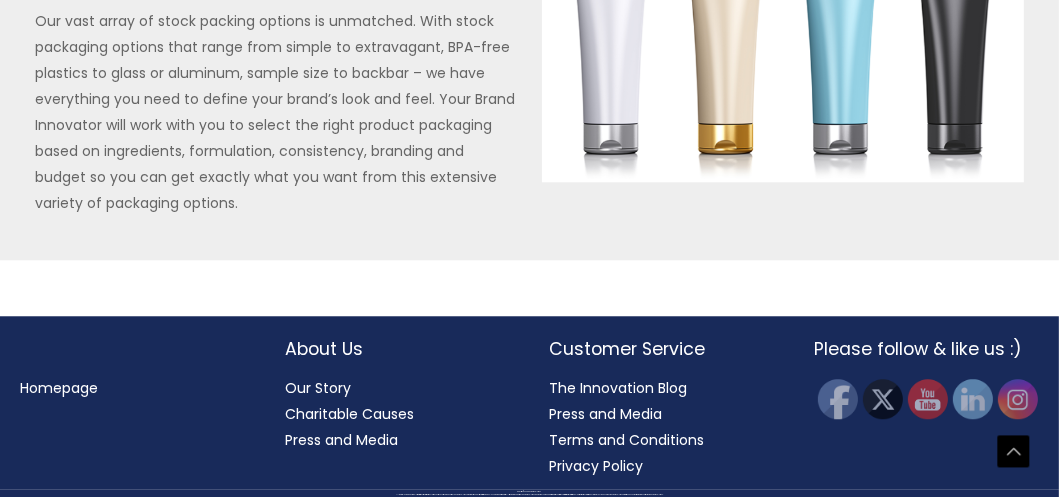 click on "Our Story" at bounding box center [318, 388] 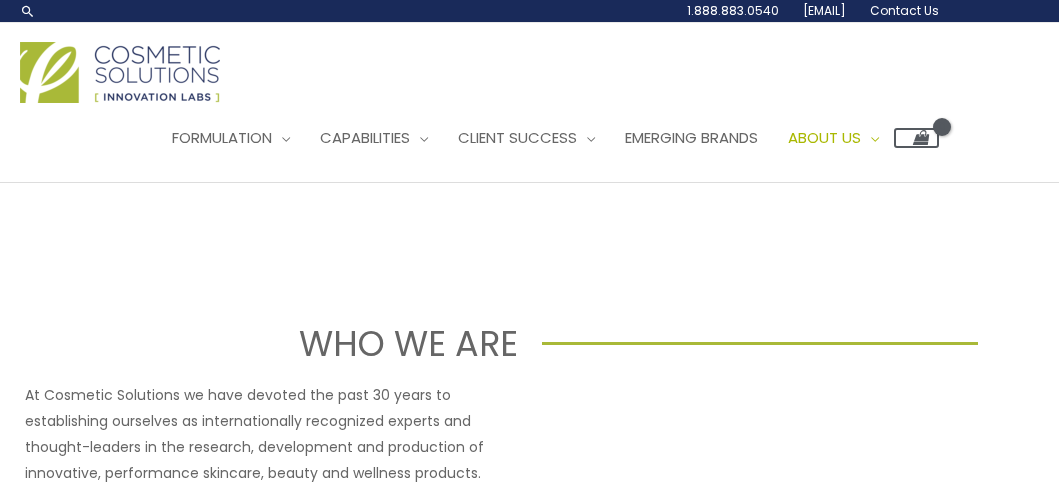 scroll, scrollTop: 0, scrollLeft: 0, axis: both 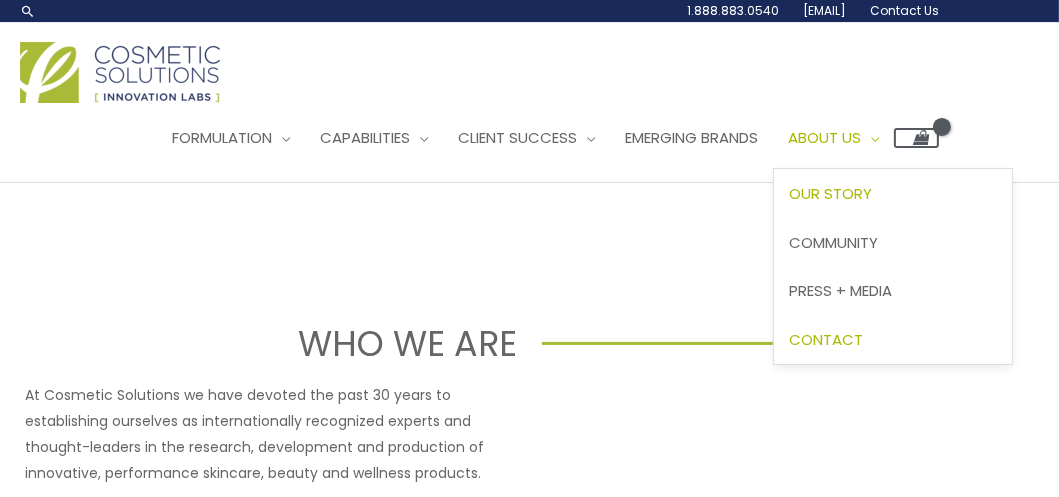 click on "Contact" at bounding box center (826, 339) 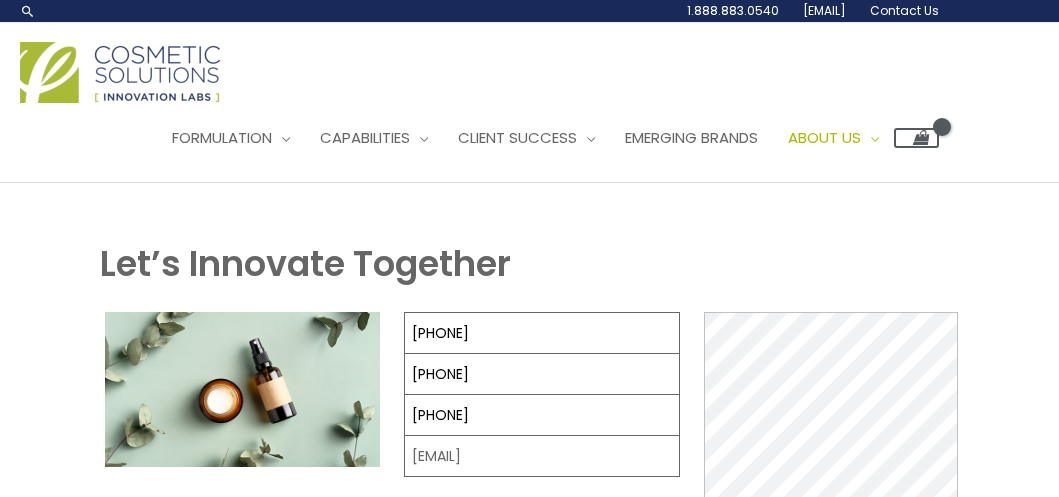 scroll, scrollTop: 0, scrollLeft: 0, axis: both 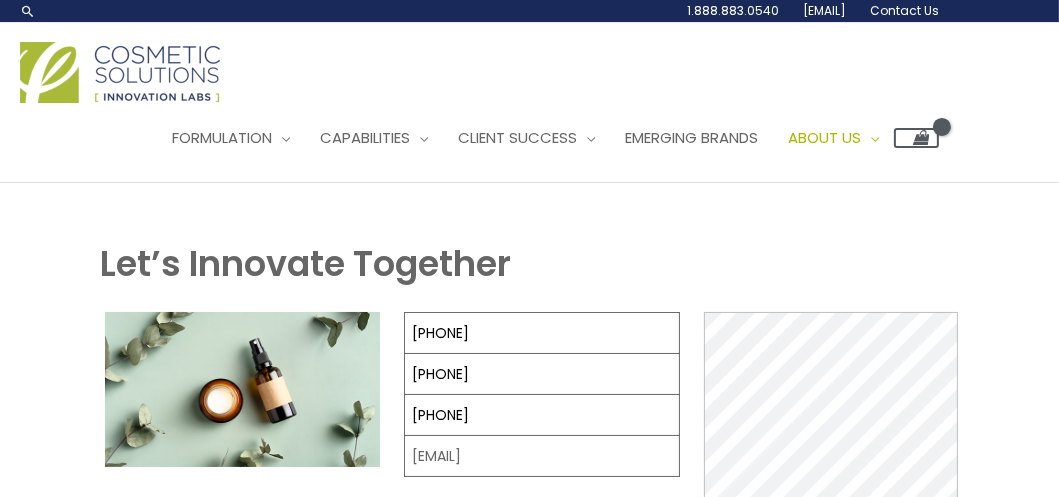 click at bounding box center (120, 72) 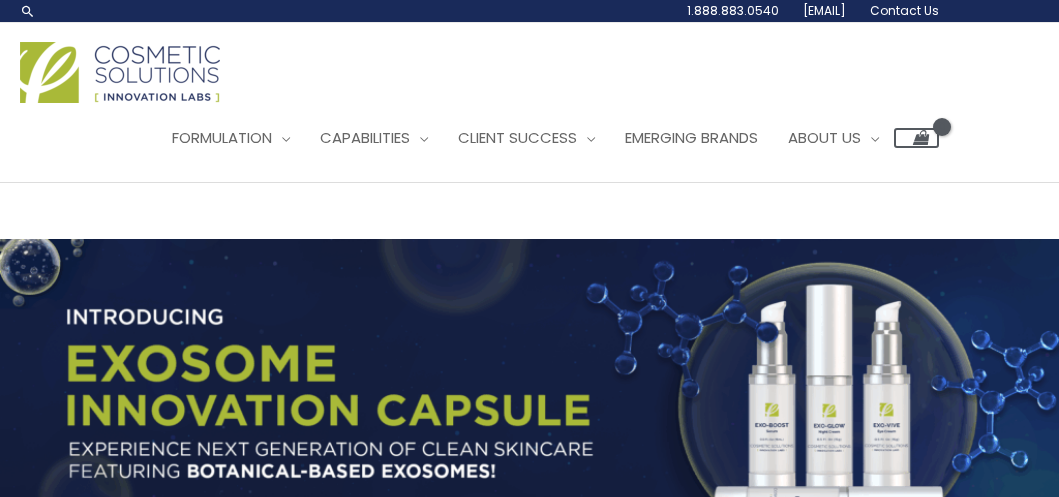 scroll, scrollTop: 0, scrollLeft: 0, axis: both 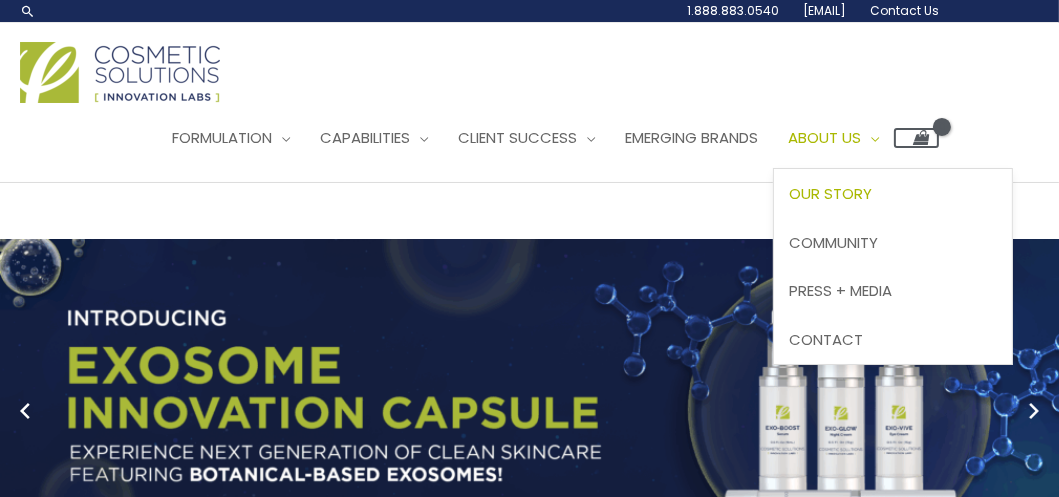 click on "Our Story" at bounding box center (830, 193) 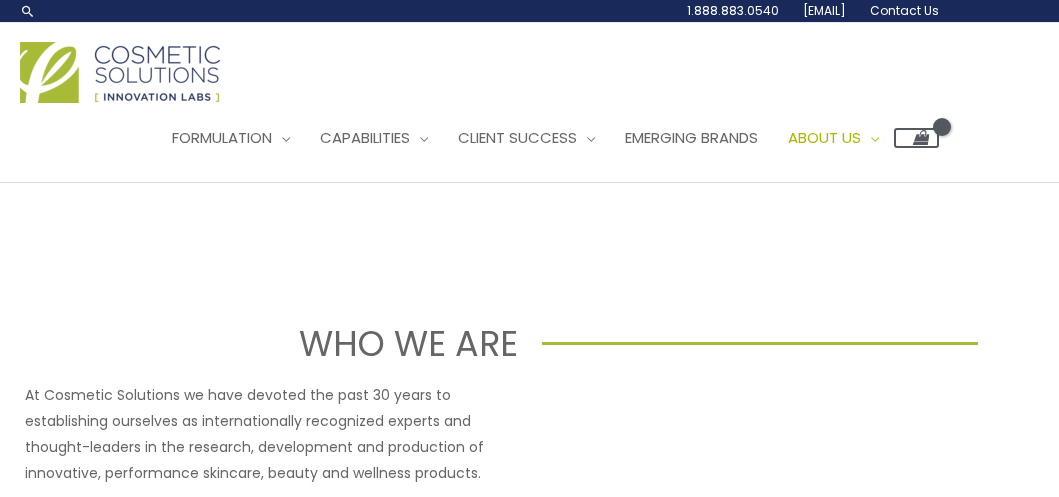 scroll, scrollTop: 0, scrollLeft: 0, axis: both 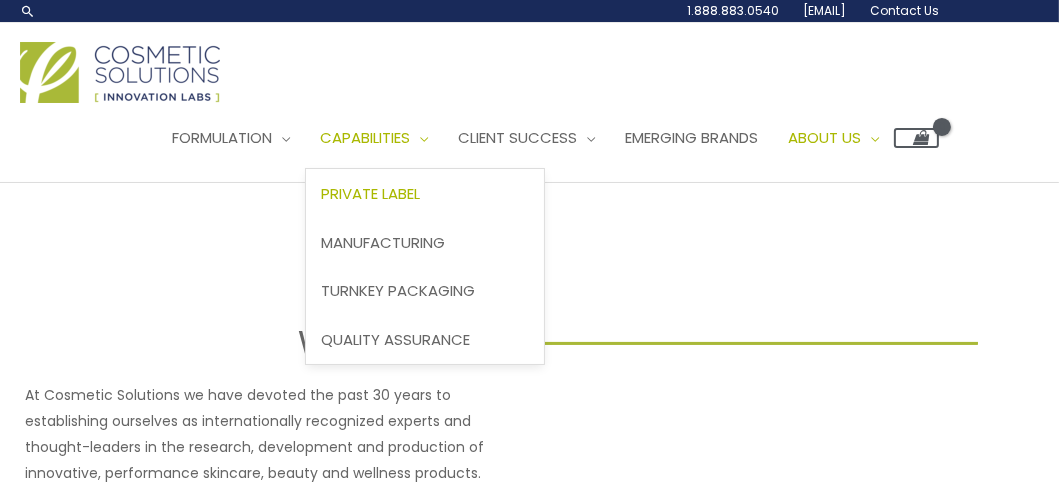 click on "Private Label" at bounding box center (370, 193) 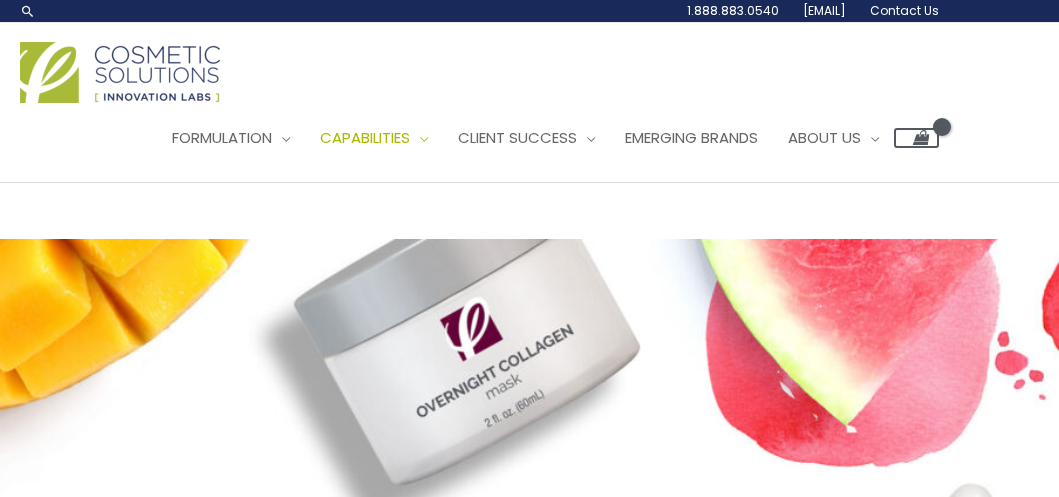 scroll, scrollTop: 0, scrollLeft: 0, axis: both 